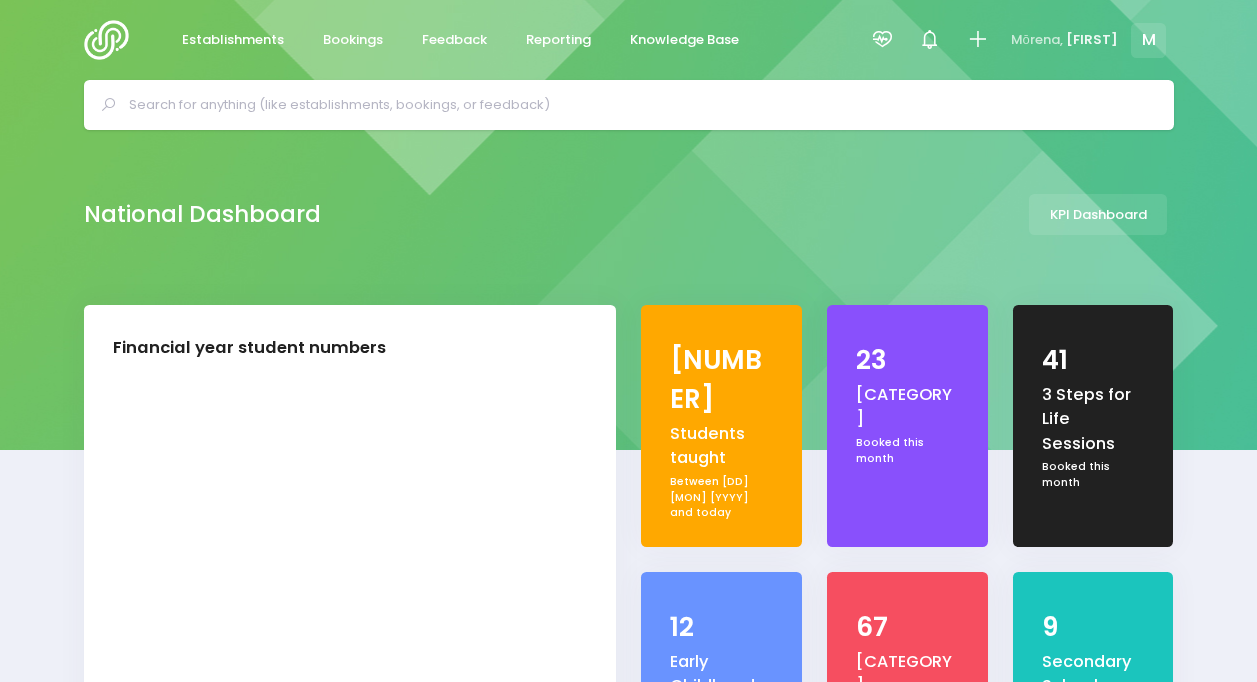 scroll, scrollTop: 0, scrollLeft: 0, axis: both 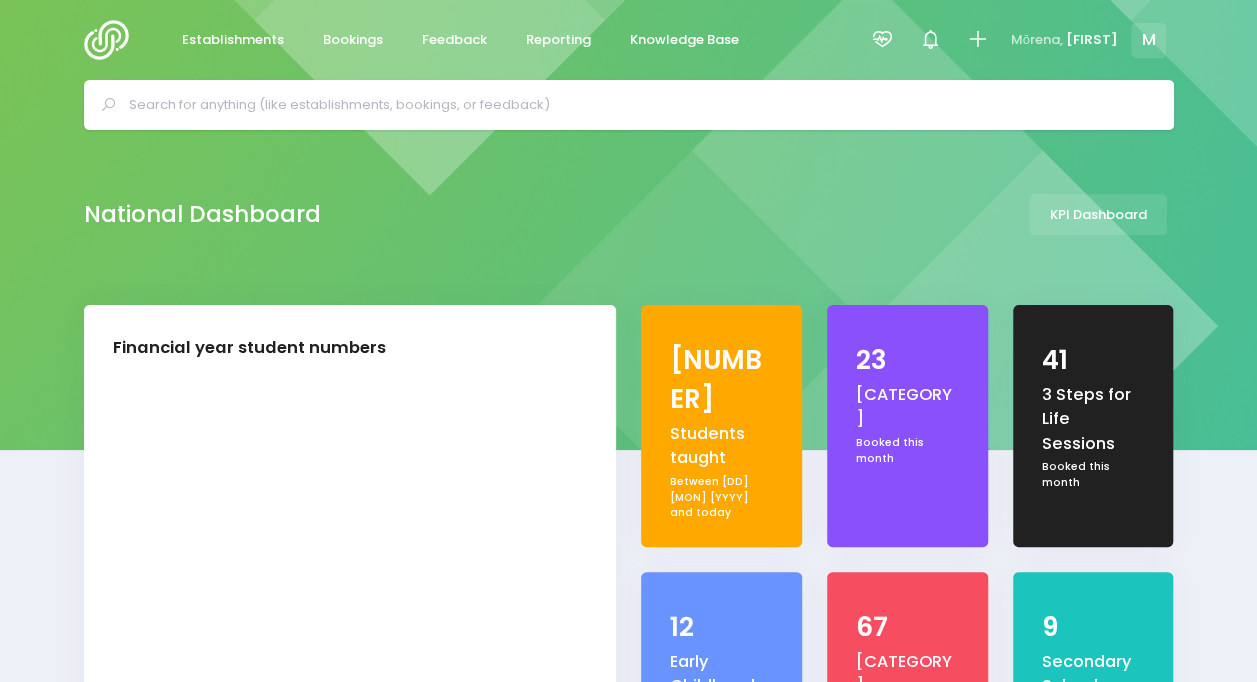 click at bounding box center [884, 40] 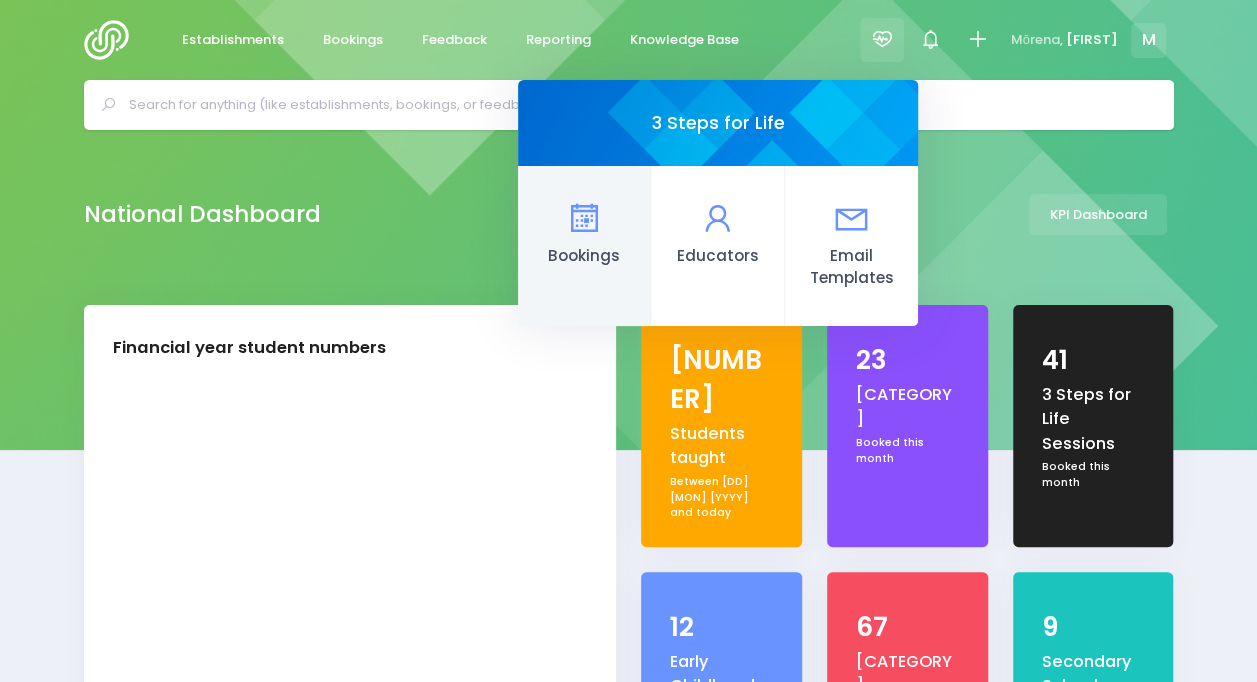 click at bounding box center (583, 218) 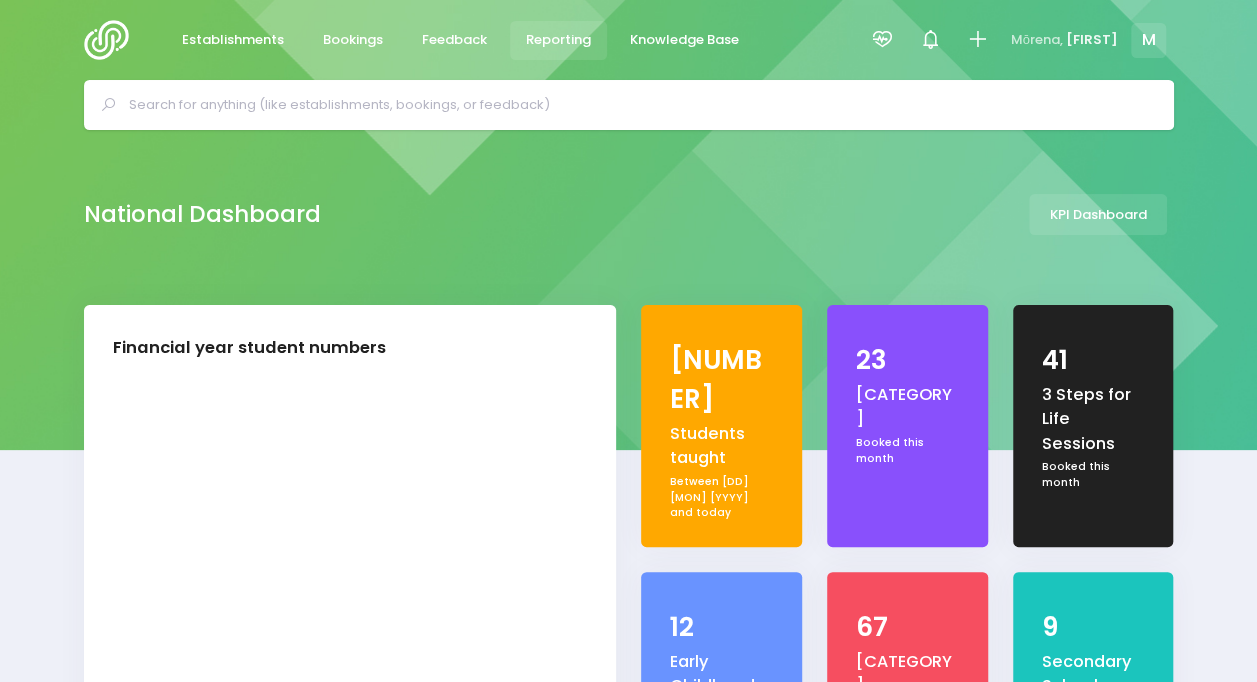 click on "Reporting" at bounding box center [559, 40] 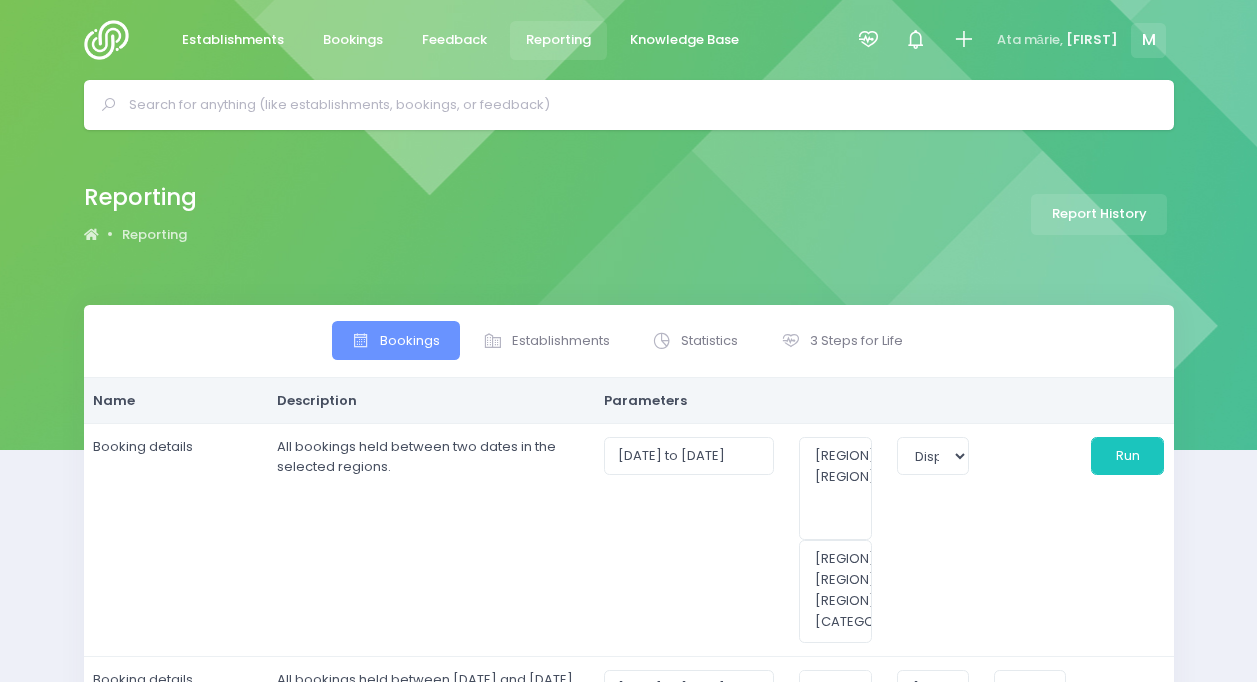 scroll, scrollTop: 0, scrollLeft: 0, axis: both 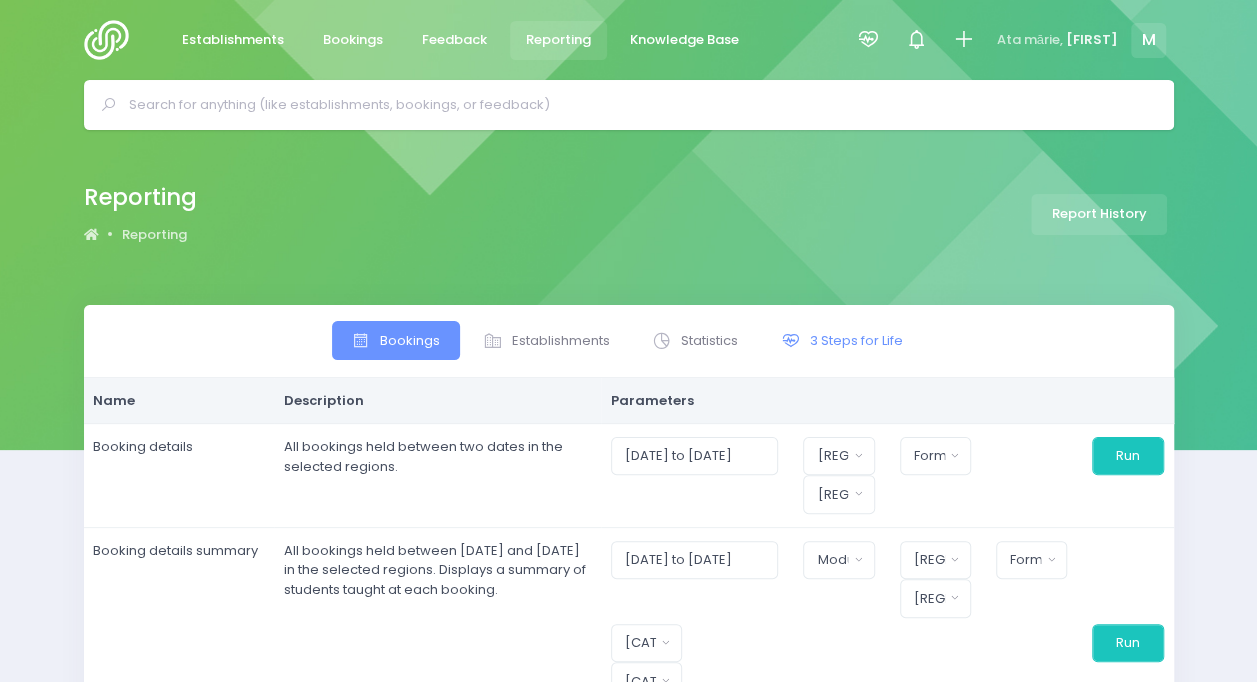 click on "3 Steps for Life" at bounding box center [841, 340] 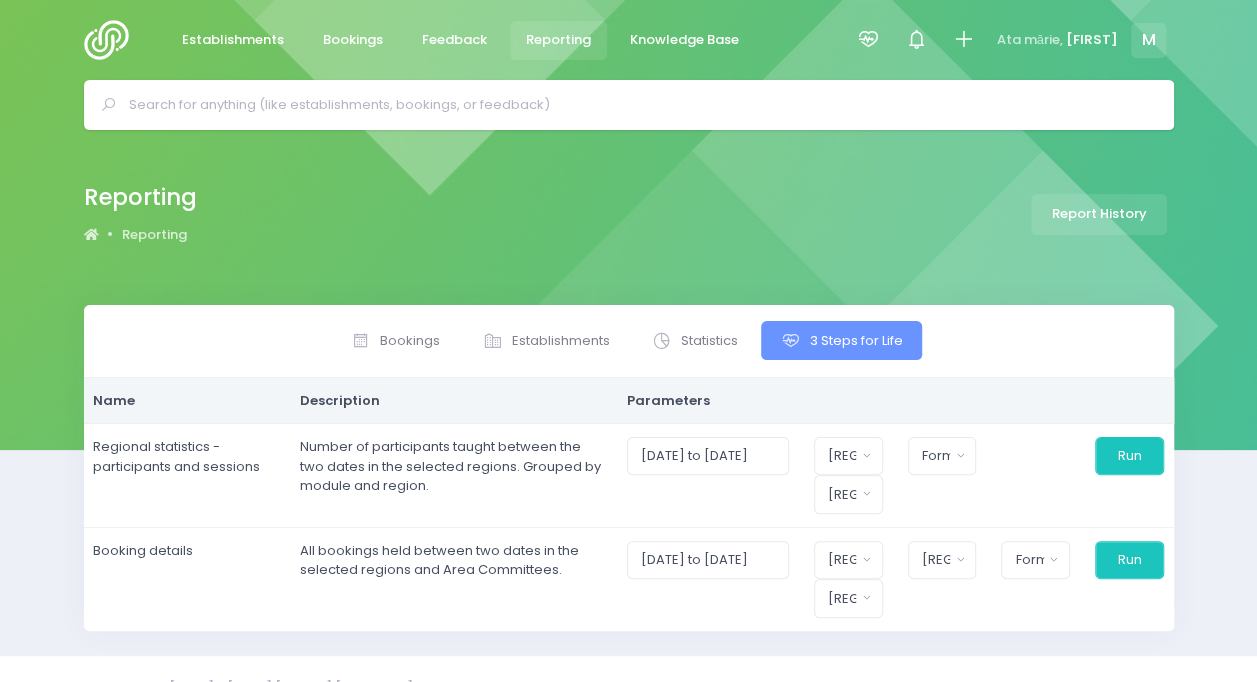 scroll, scrollTop: 34, scrollLeft: 0, axis: vertical 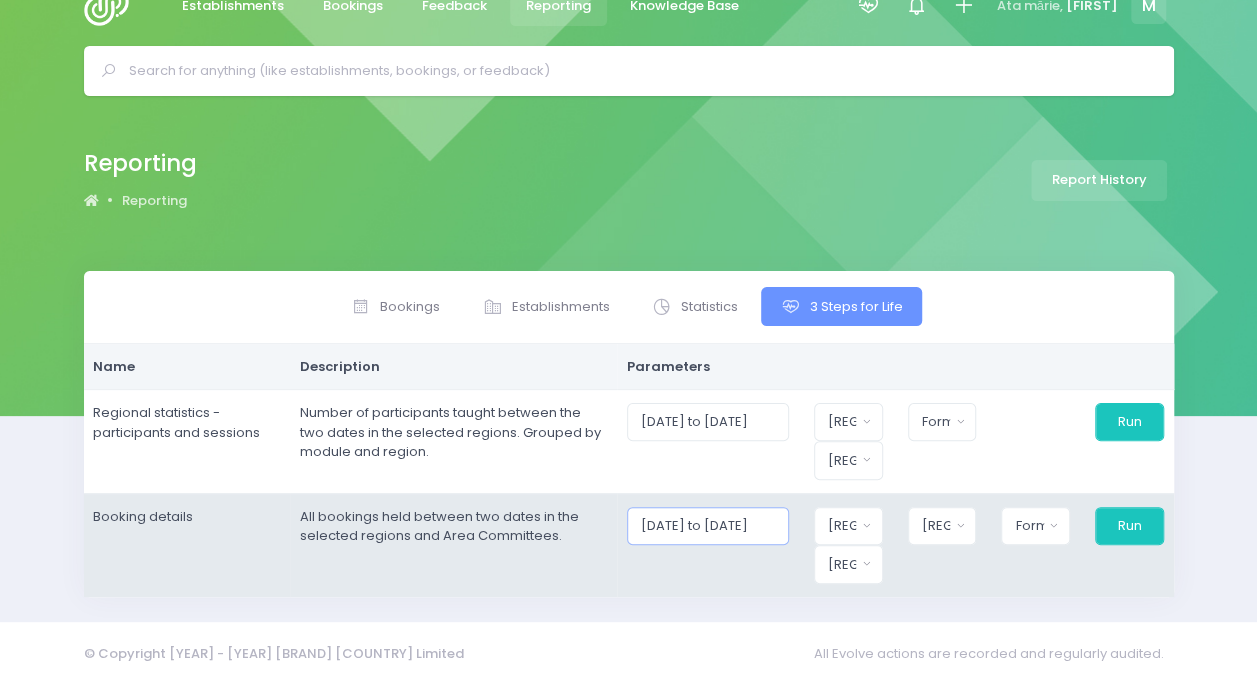 click on "01/07/2025 to 31/07/2025" at bounding box center [708, 526] 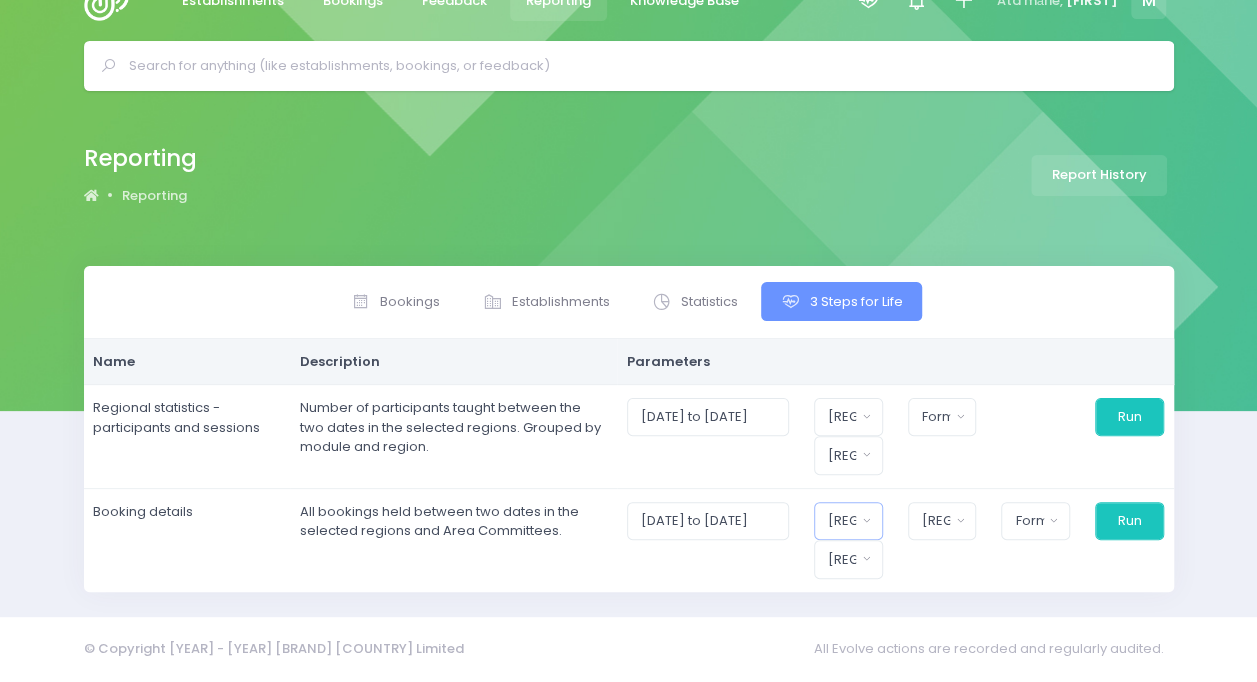 scroll, scrollTop: 34, scrollLeft: 0, axis: vertical 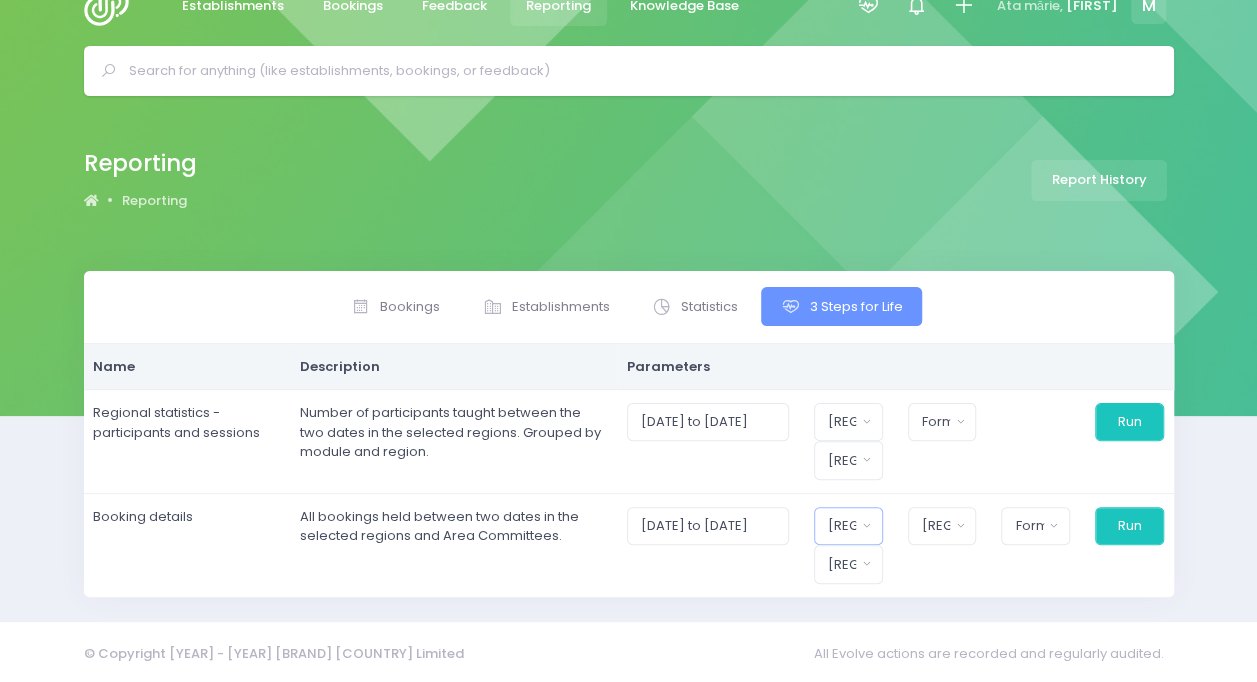 click on "Bookings
Establishments
Statistics
3 Steps for Life Name Region" at bounding box center (629, 434) 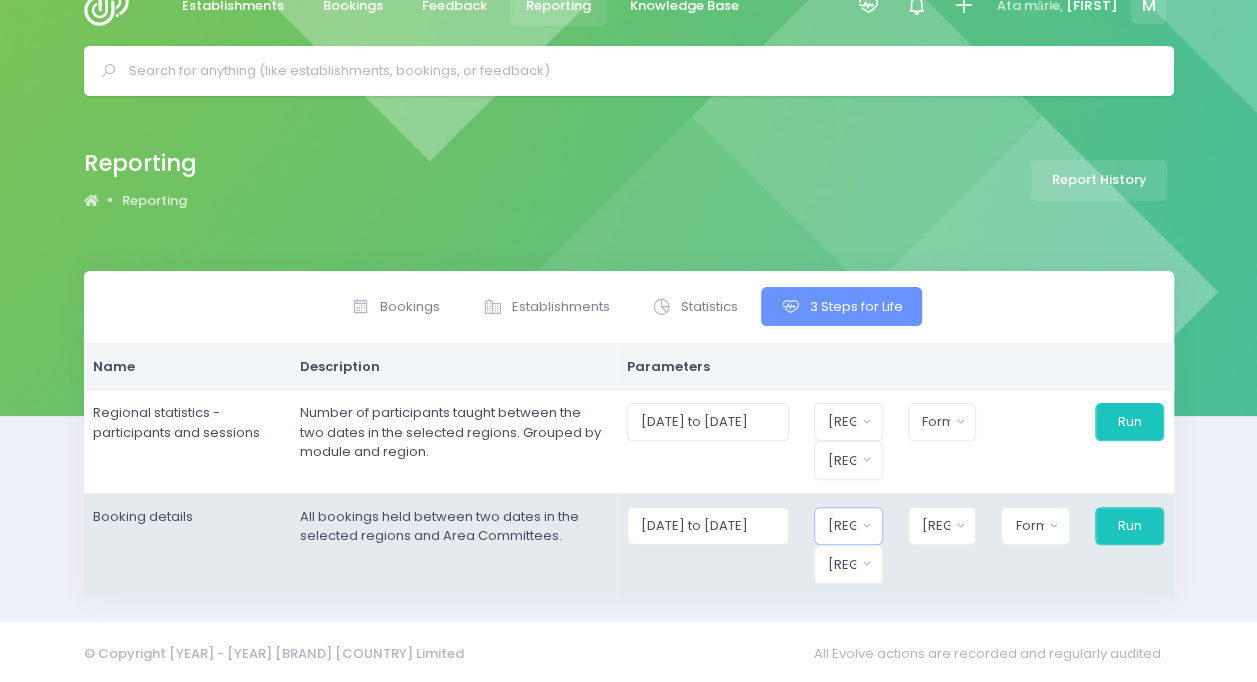 click on "Region" at bounding box center [842, 422] 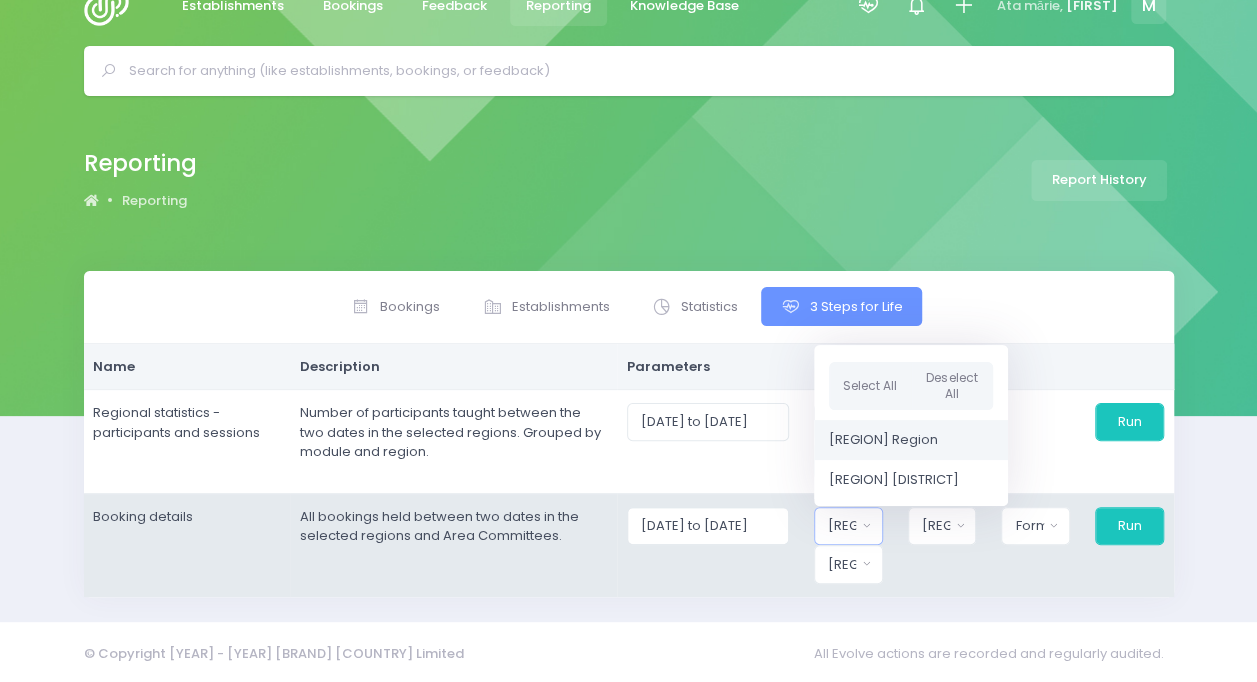 click on "Northern Region" at bounding box center (883, 440) 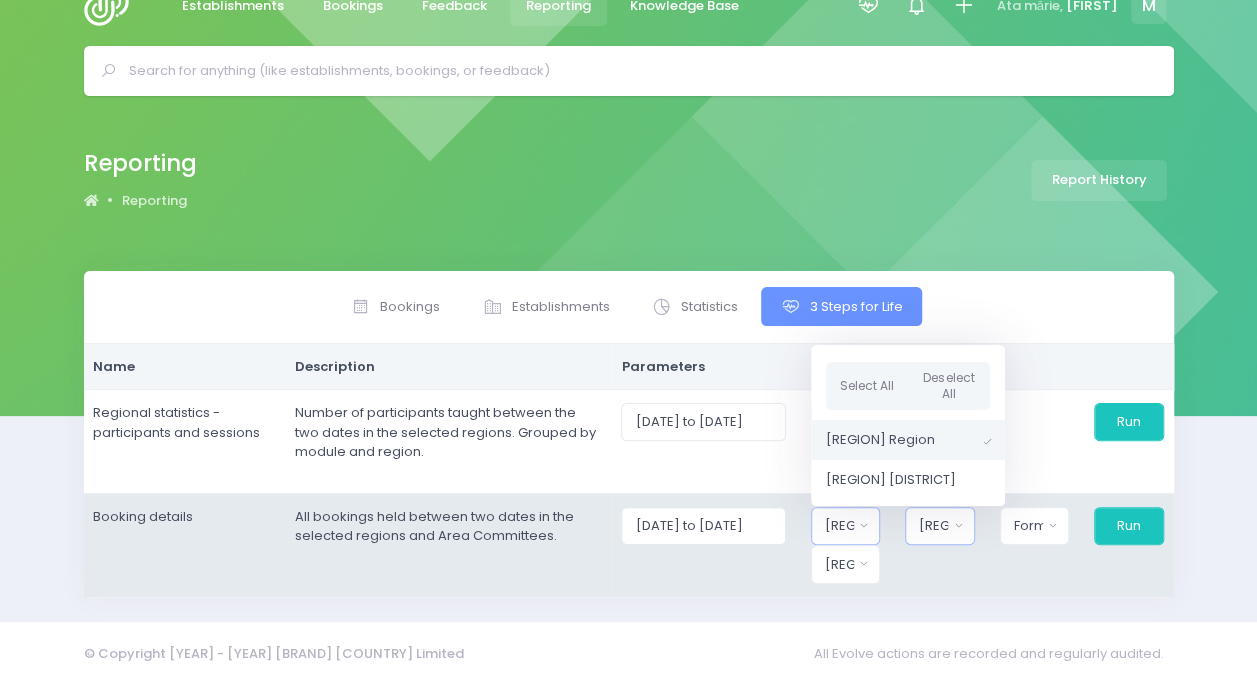 click on "Area Committee" at bounding box center [846, 422] 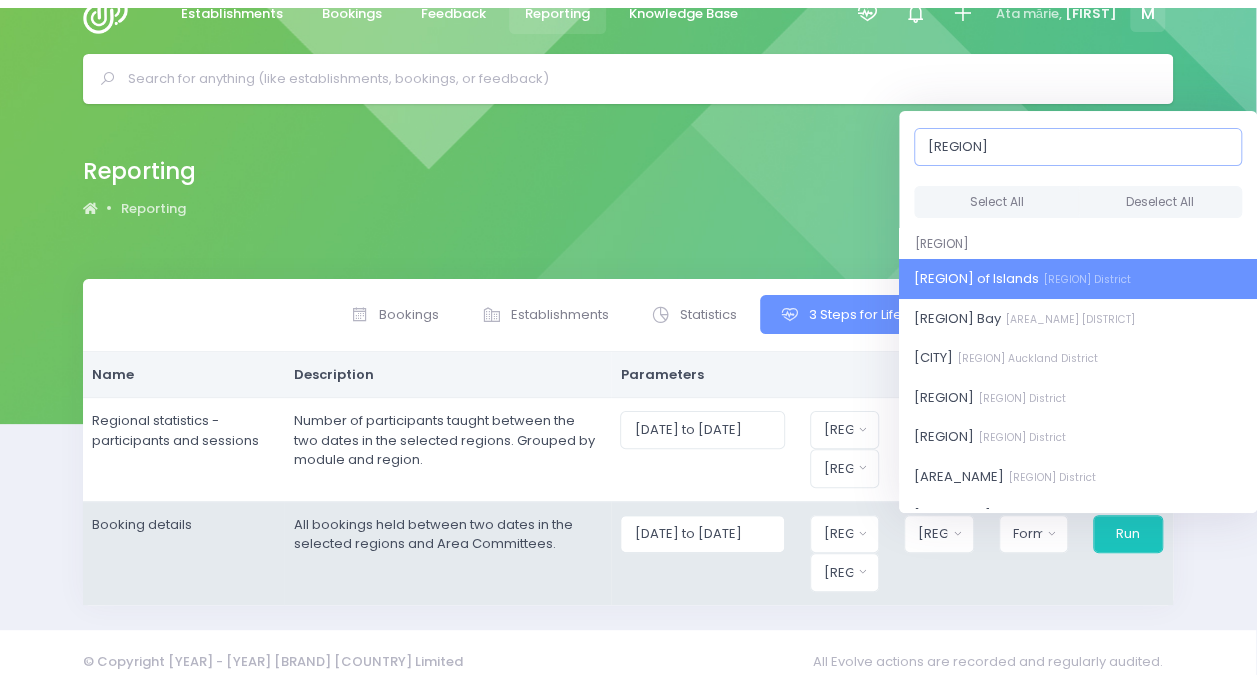 scroll, scrollTop: 34, scrollLeft: 0, axis: vertical 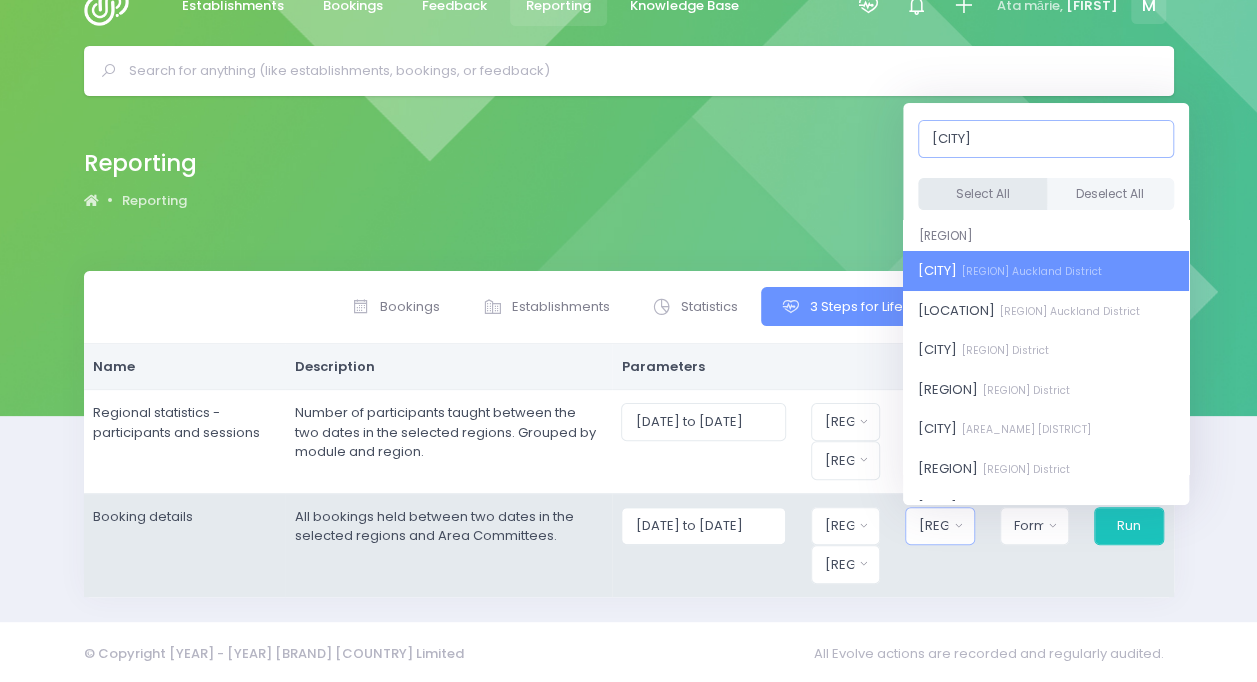 type on "auckland" 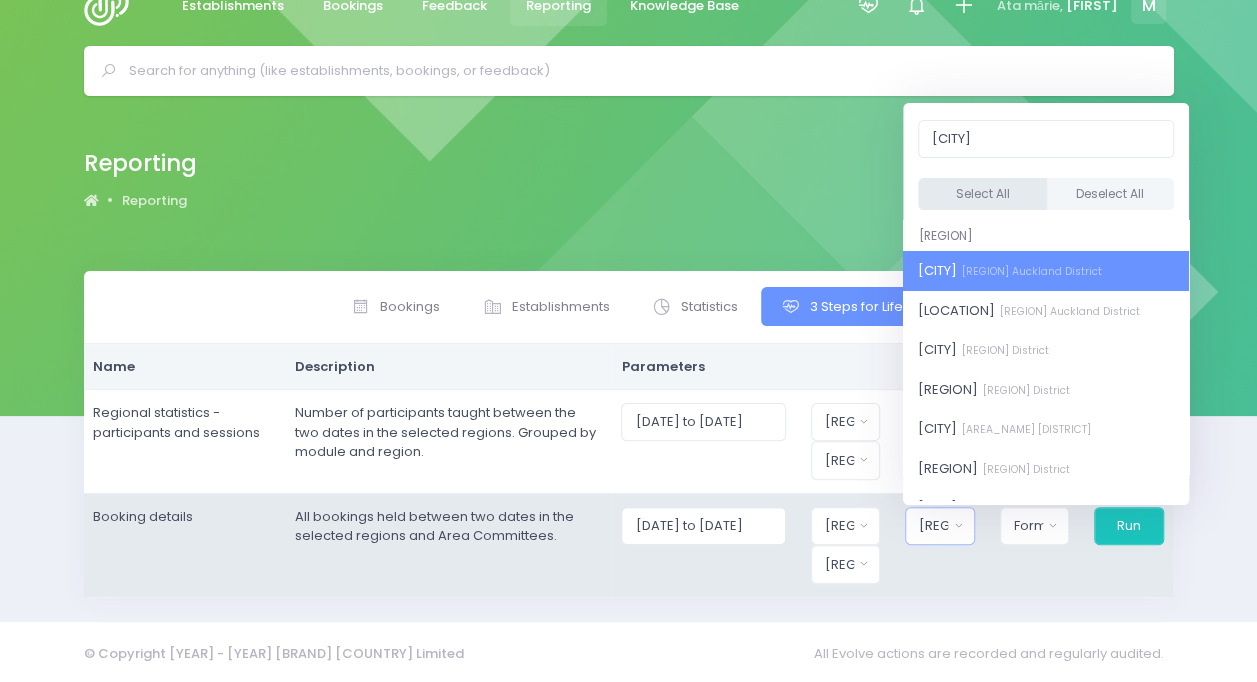 click on "Select All" at bounding box center [982, 194] 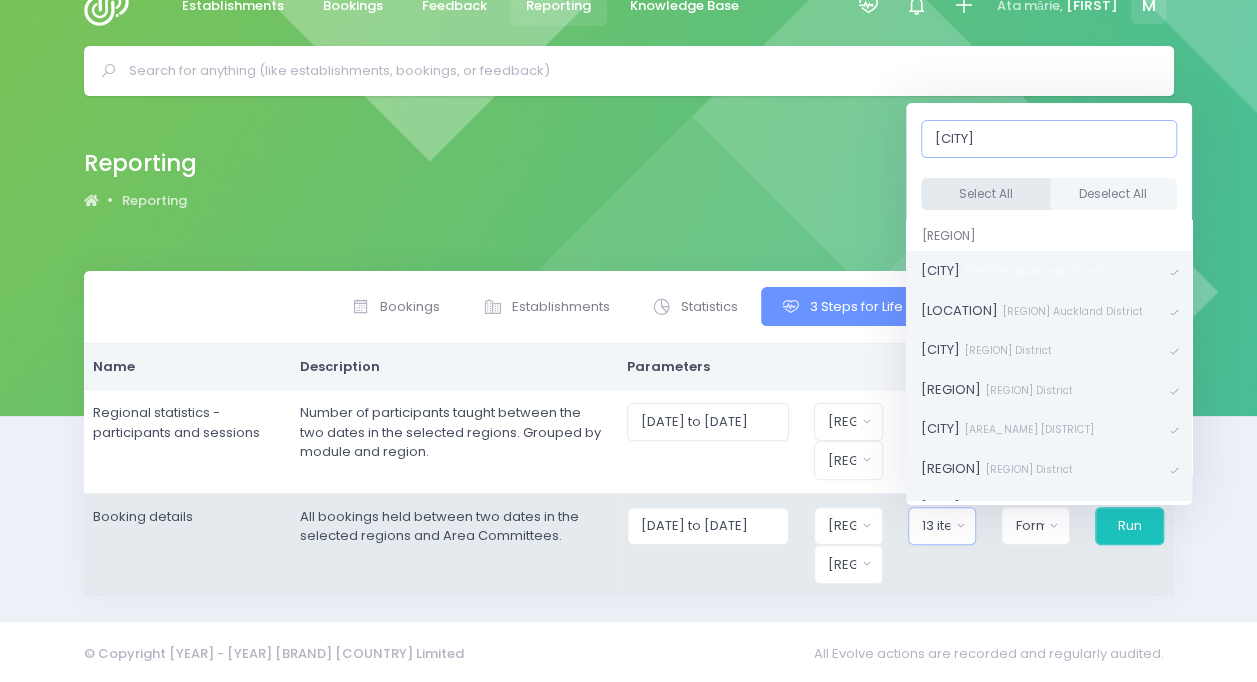 scroll, scrollTop: 43, scrollLeft: 0, axis: vertical 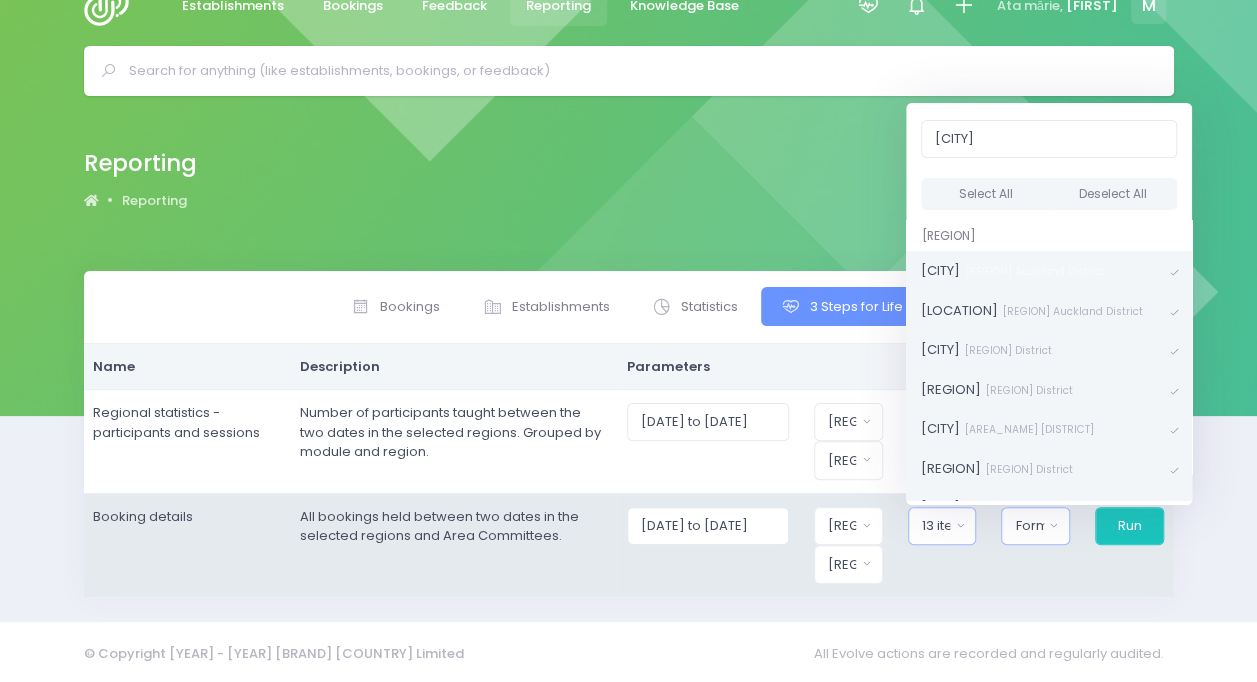 click on "Format" at bounding box center (842, 422) 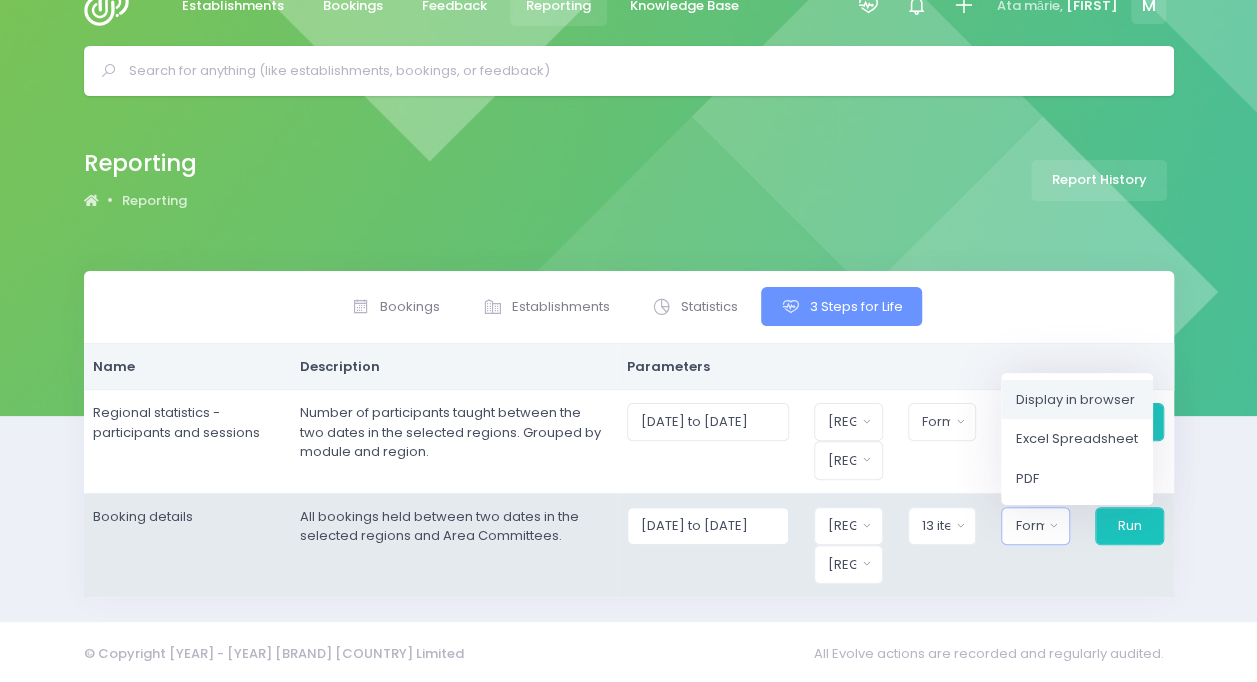 click on "Display in browser" at bounding box center [1075, 399] 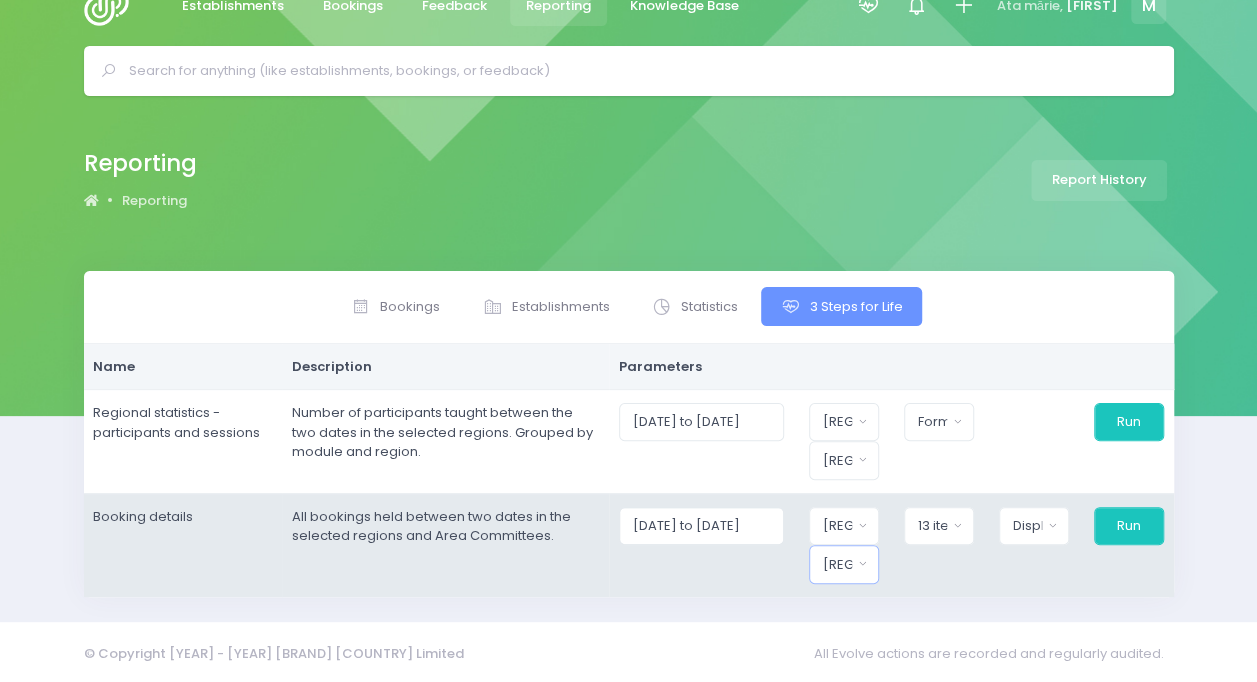 click on "Region" at bounding box center [844, 422] 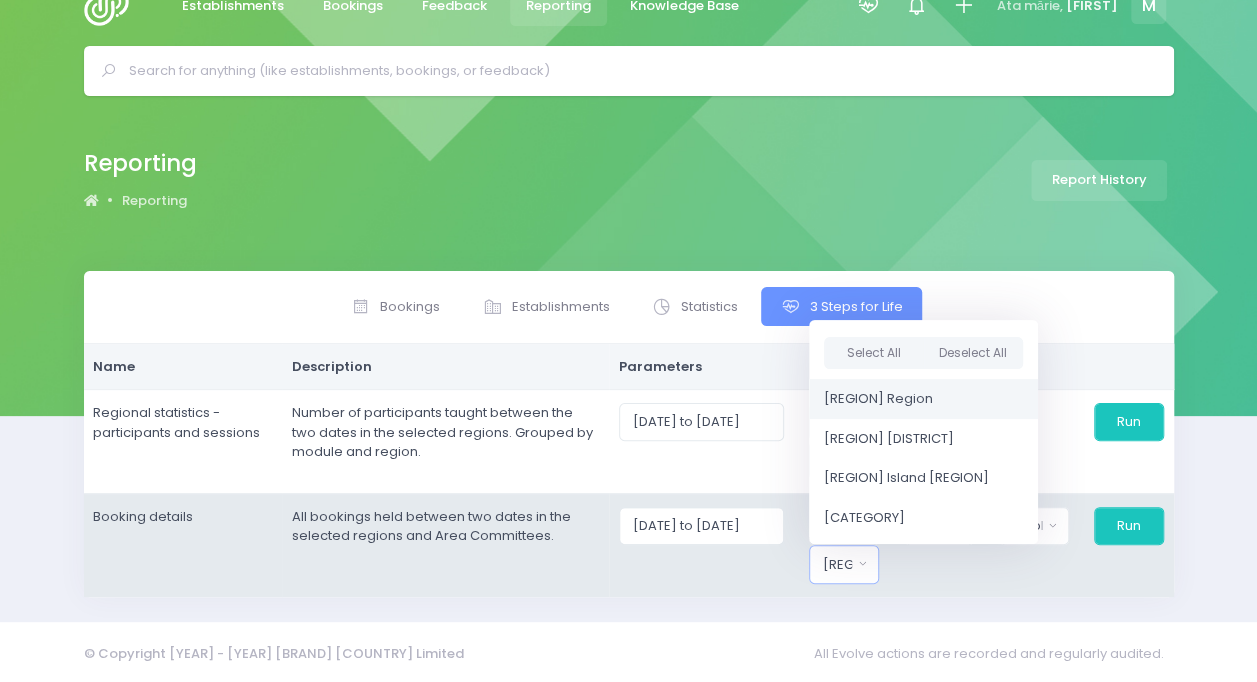 click on "Northern Region" at bounding box center (878, 399) 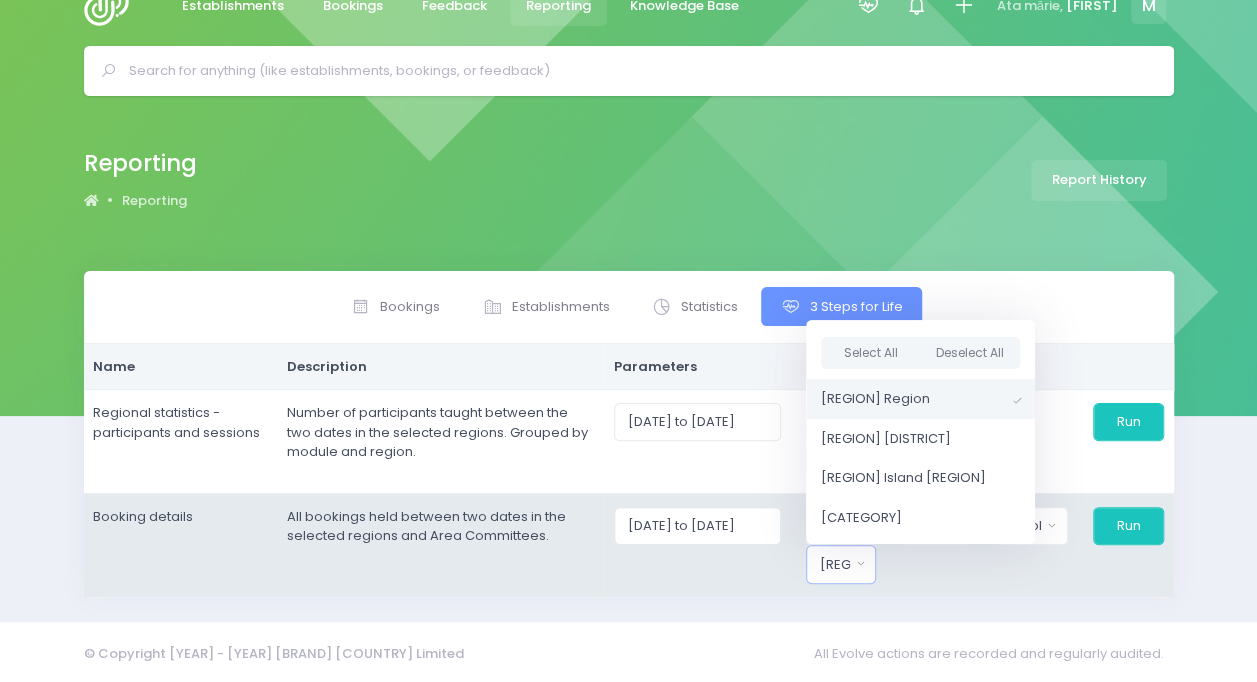 click on "01/07/2025 to 31/07/2025
Northern Region                                                              Central Region                                                                                                                                                                                  Northern Region   Select All Deselect All Northern Region Central Region" at bounding box center (888, 442) 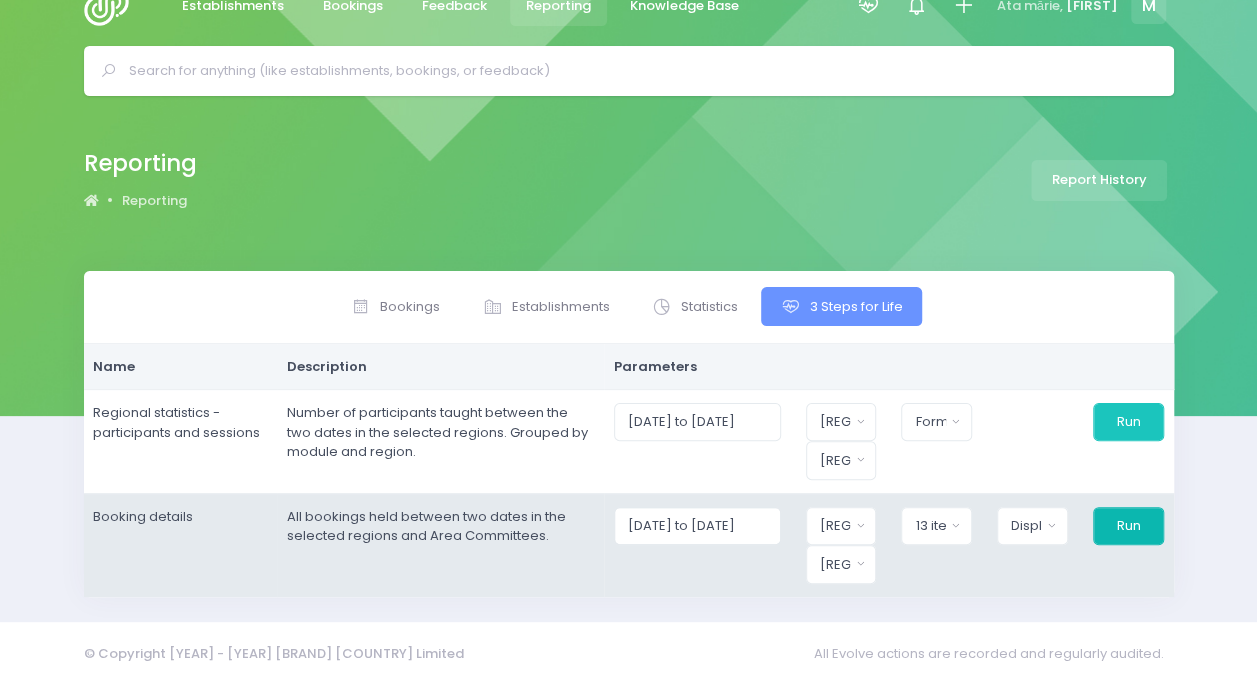 click on "Run" at bounding box center [1128, 422] 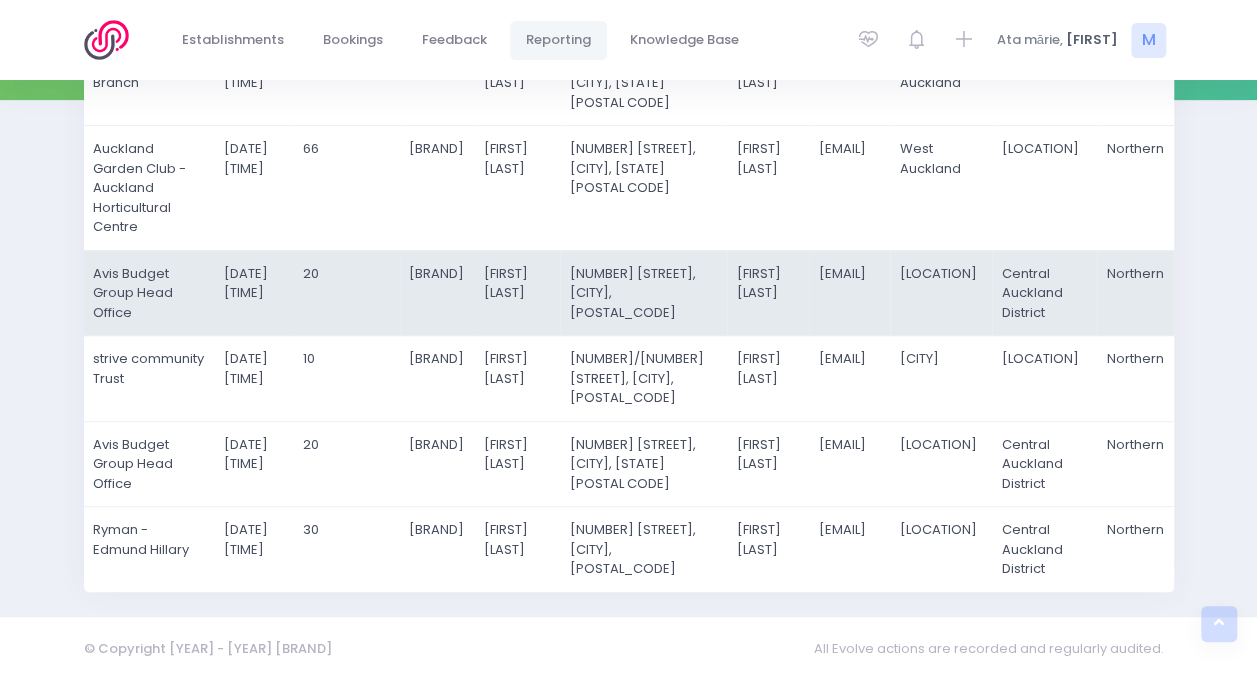 scroll, scrollTop: 659, scrollLeft: 0, axis: vertical 